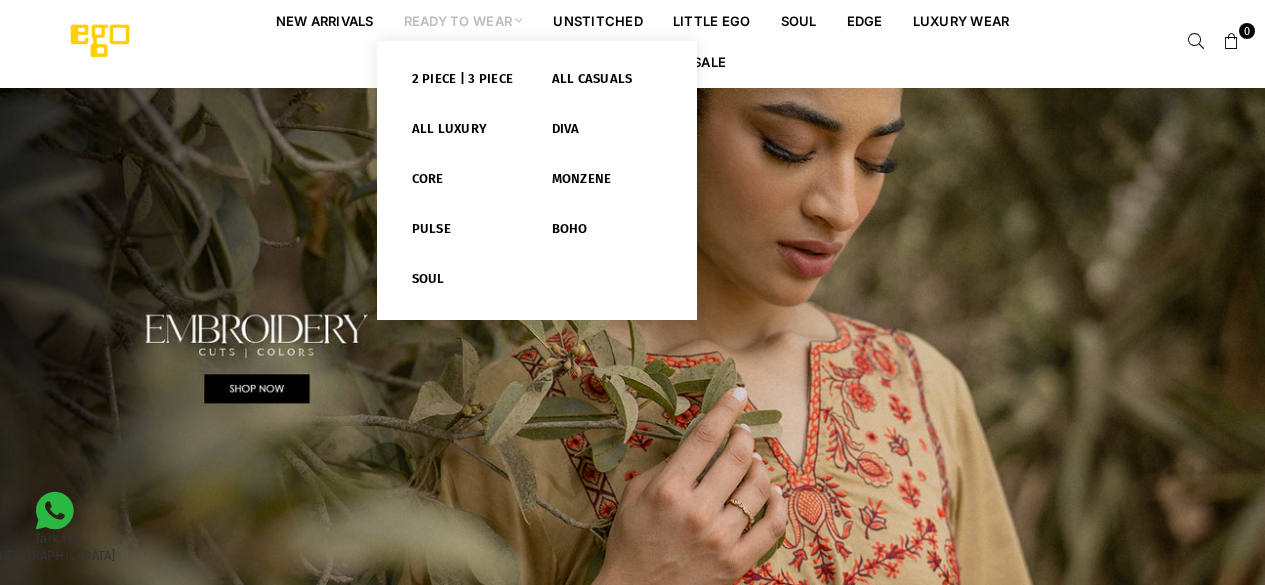 scroll, scrollTop: 0, scrollLeft: 0, axis: both 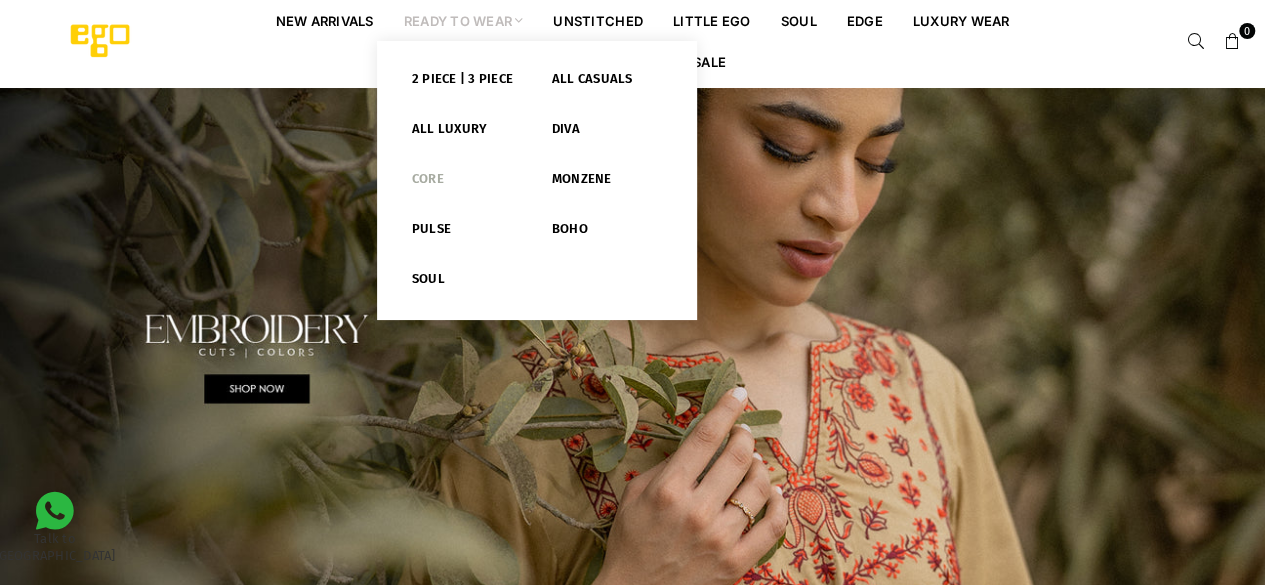 click on "Core" at bounding box center (467, 183) 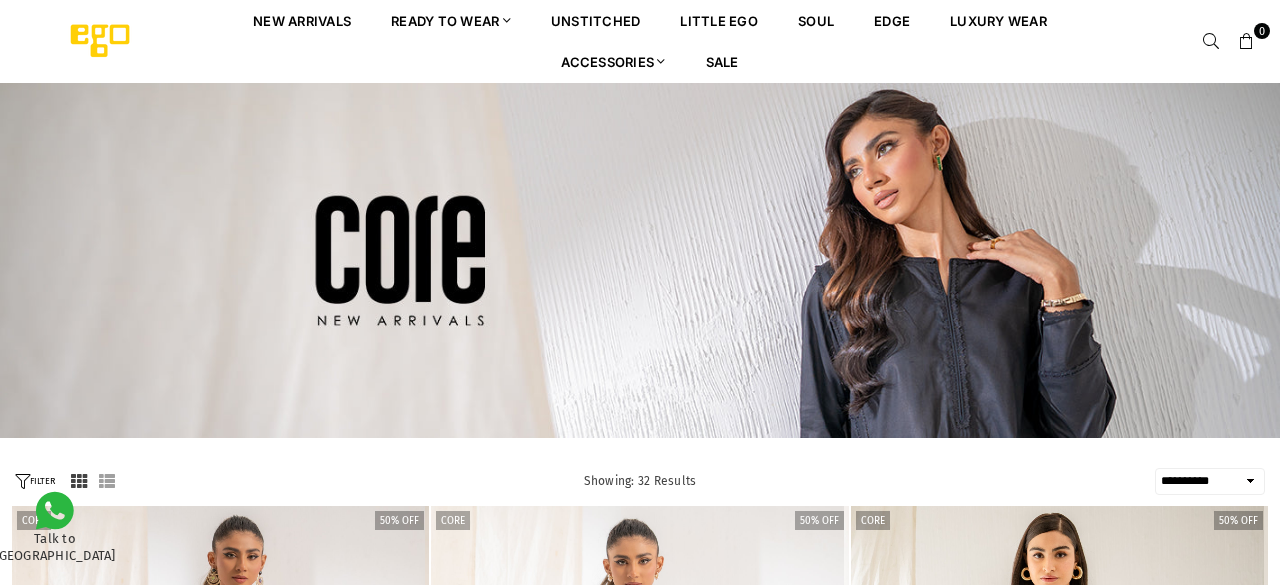 select on "**********" 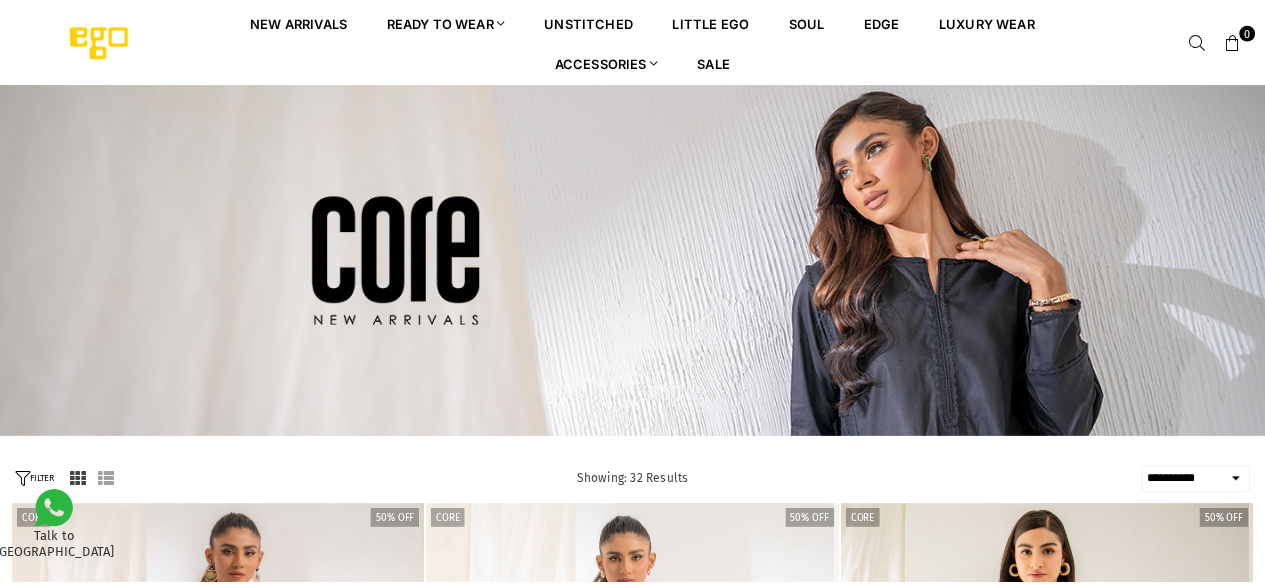 scroll, scrollTop: 0, scrollLeft: 0, axis: both 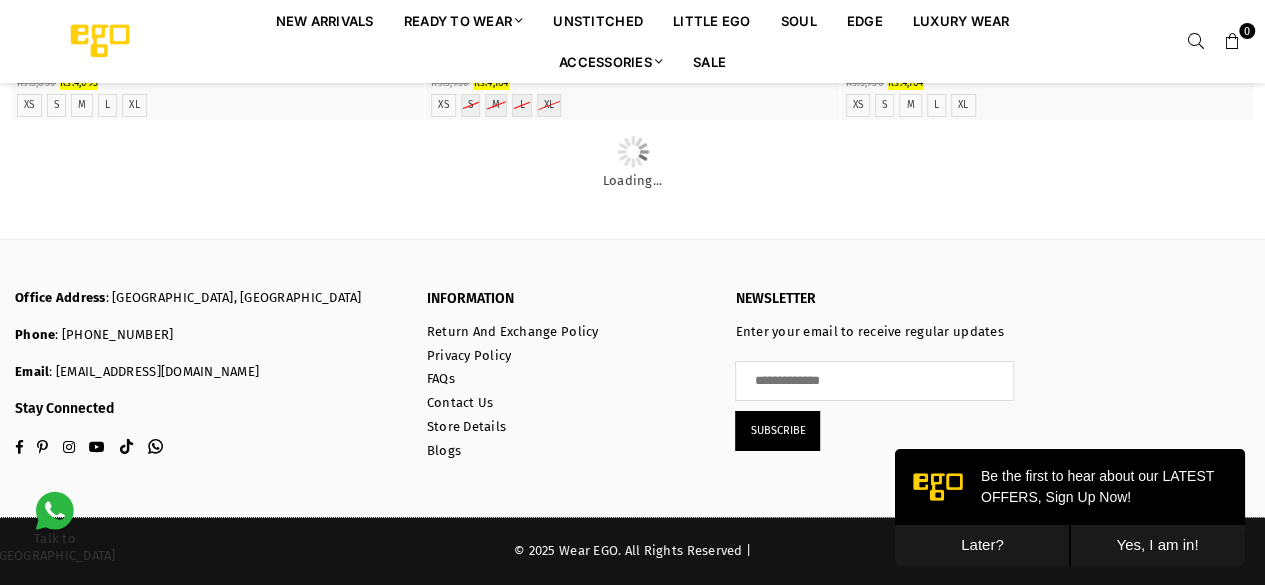 click on "Later?" at bounding box center (982, 545) 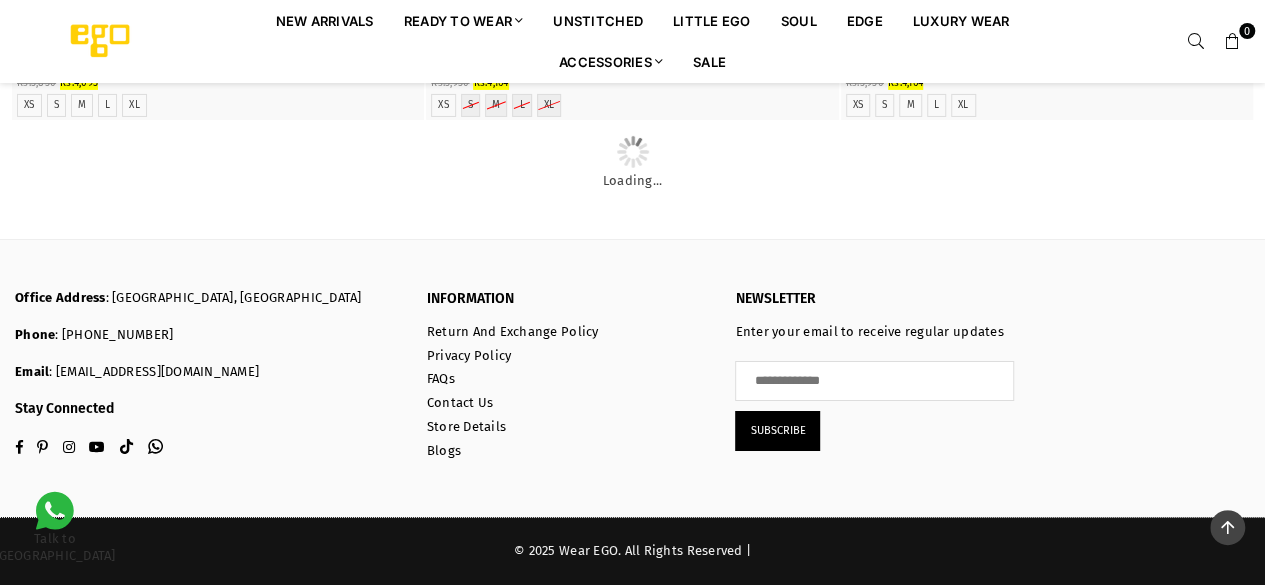 scroll, scrollTop: 5714, scrollLeft: 0, axis: vertical 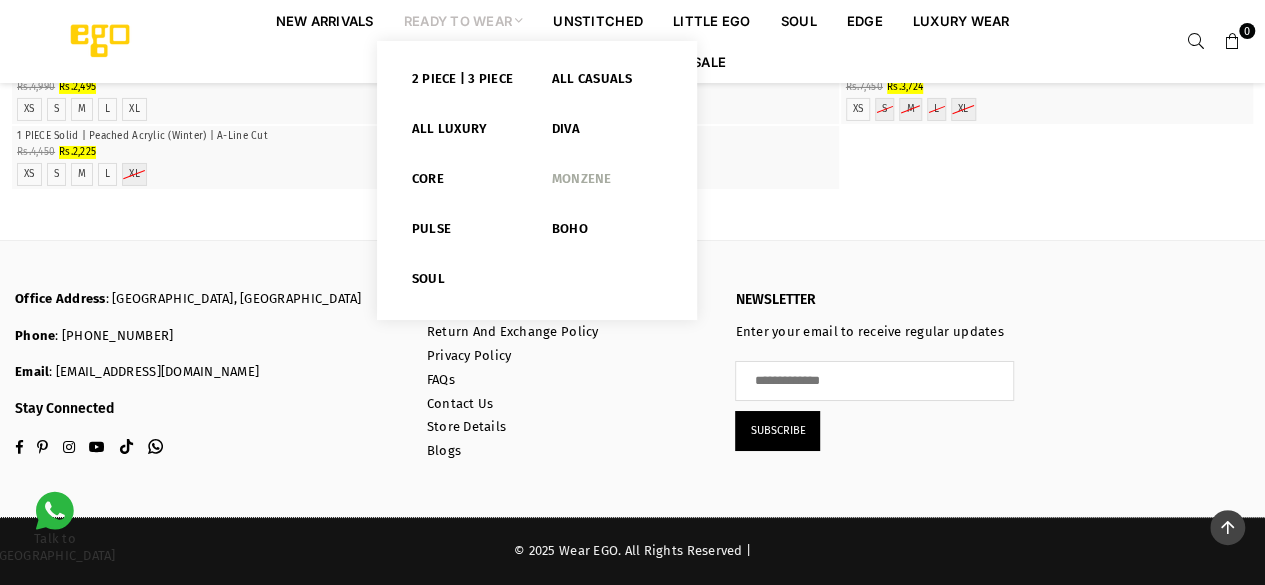click on "Monzene" at bounding box center (607, 183) 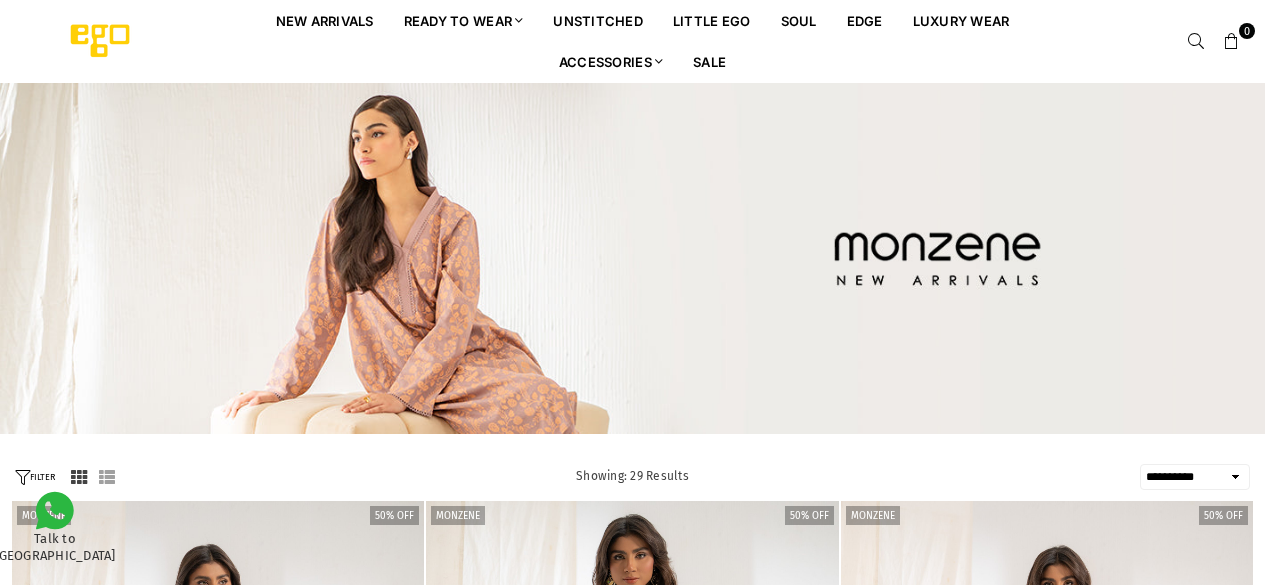 select on "**********" 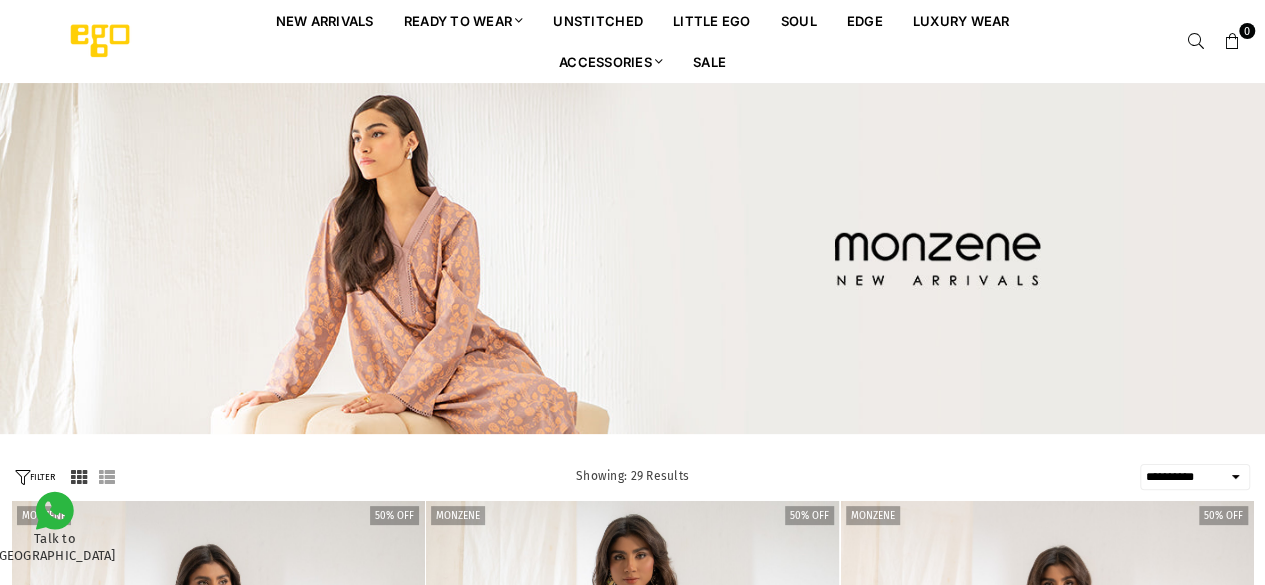 scroll, scrollTop: 0, scrollLeft: 0, axis: both 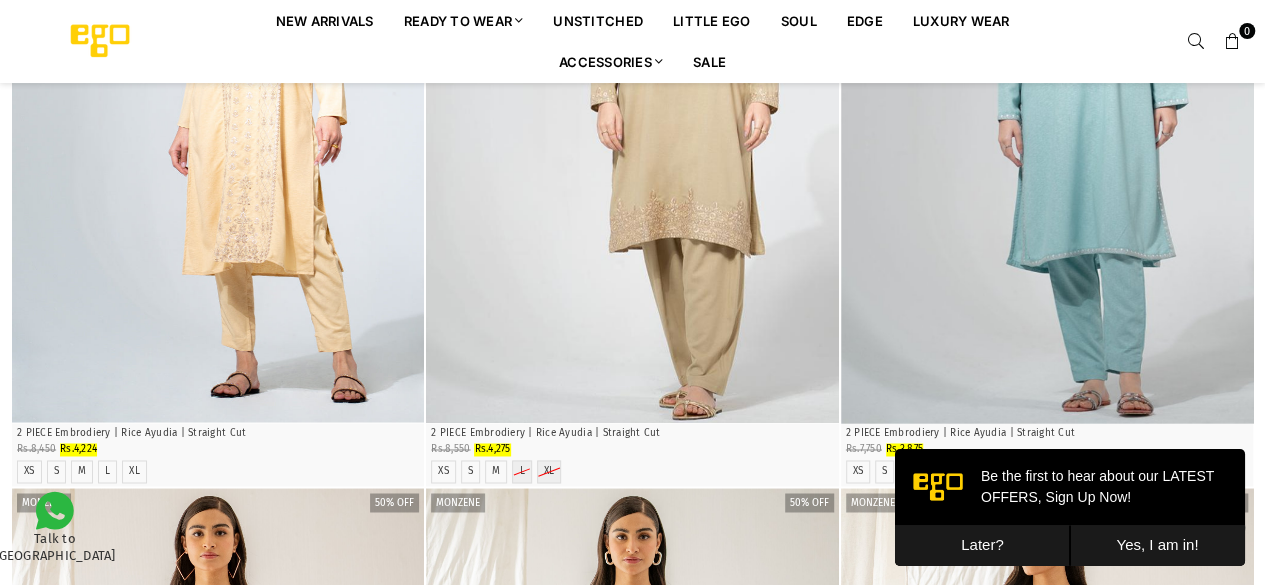 click on "Later?" at bounding box center (982, 545) 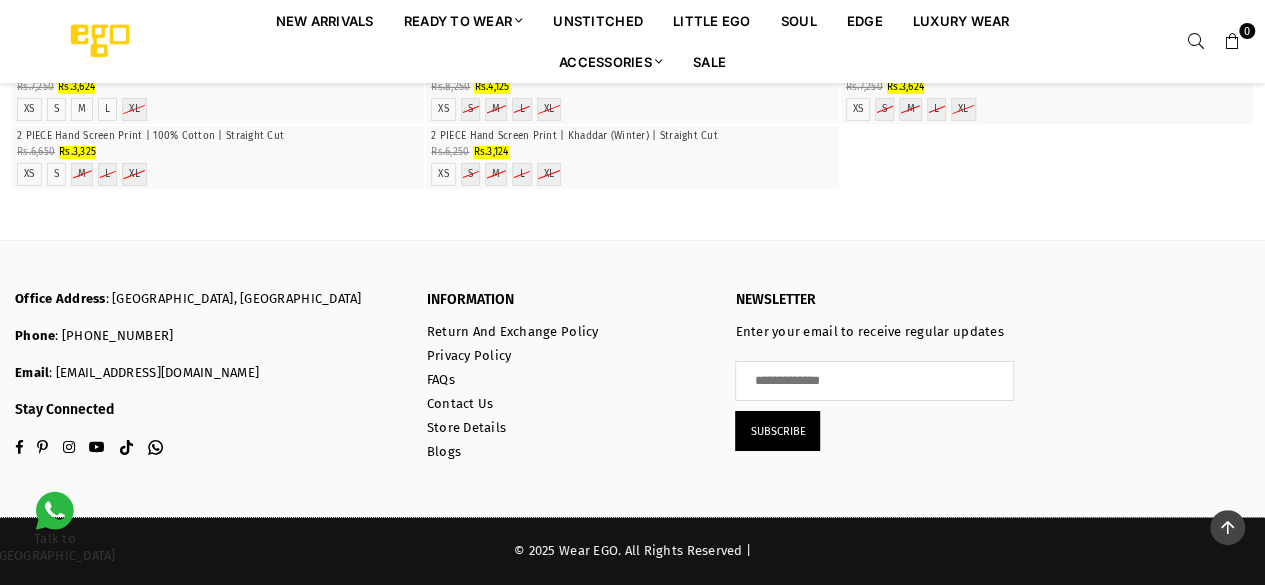 scroll, scrollTop: 6478, scrollLeft: 0, axis: vertical 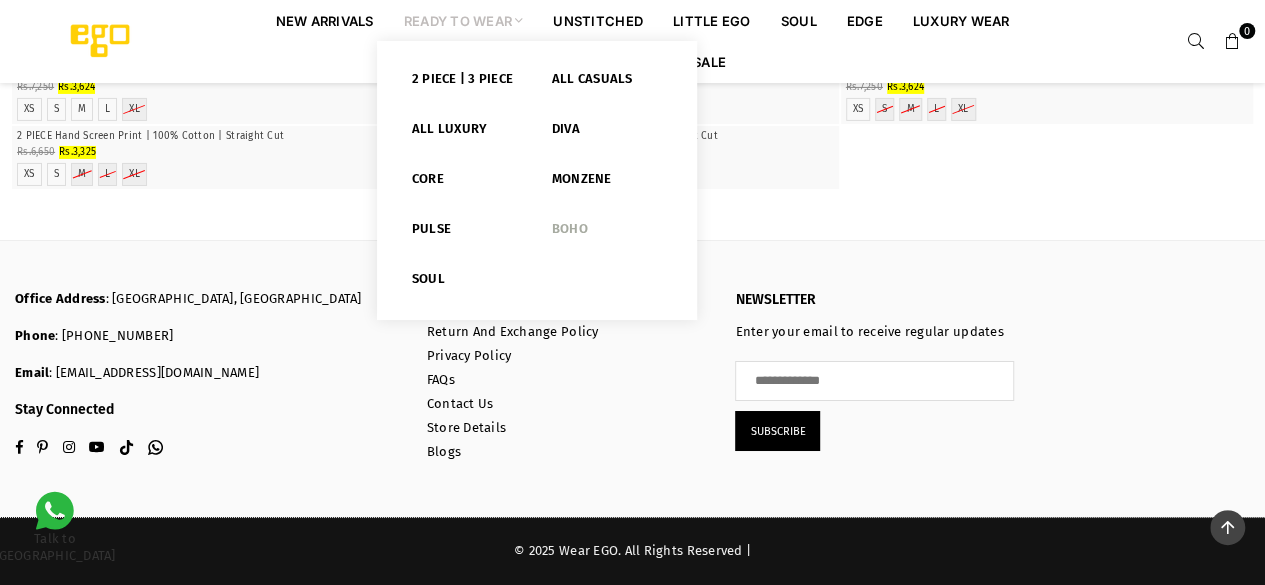 click on "Boho" at bounding box center [607, 233] 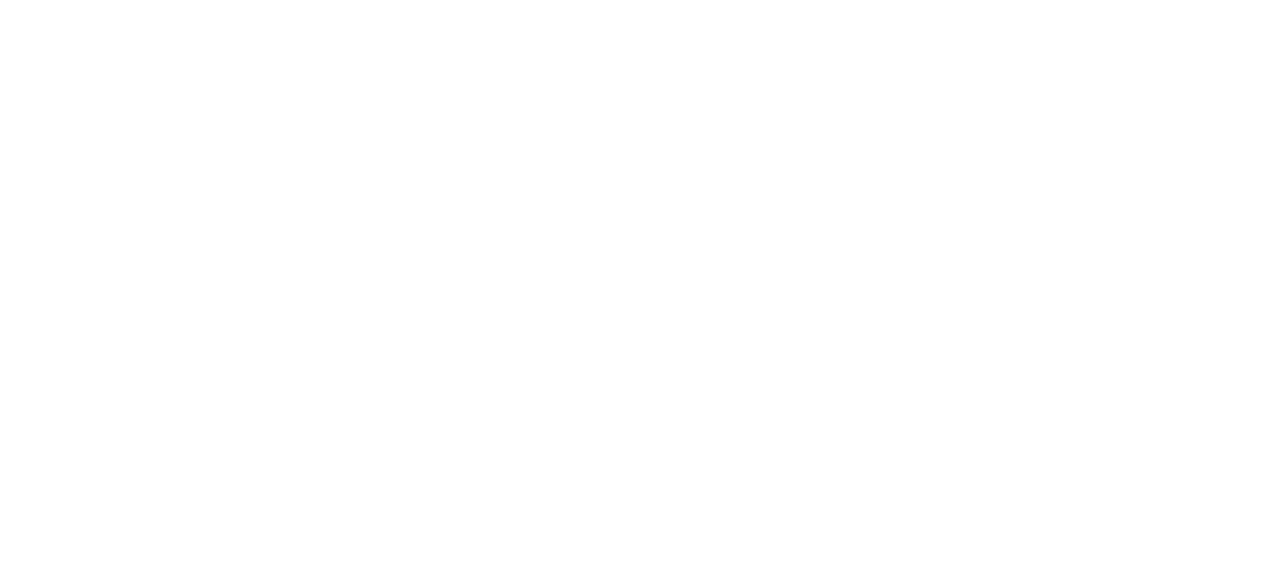 select on "******" 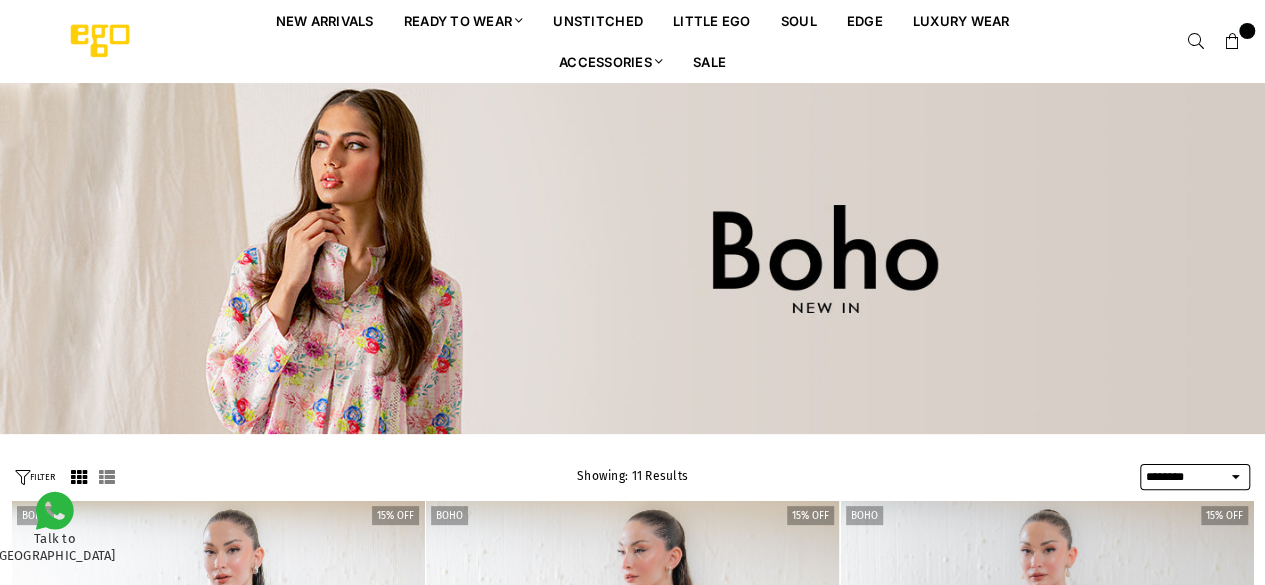 scroll, scrollTop: 0, scrollLeft: 0, axis: both 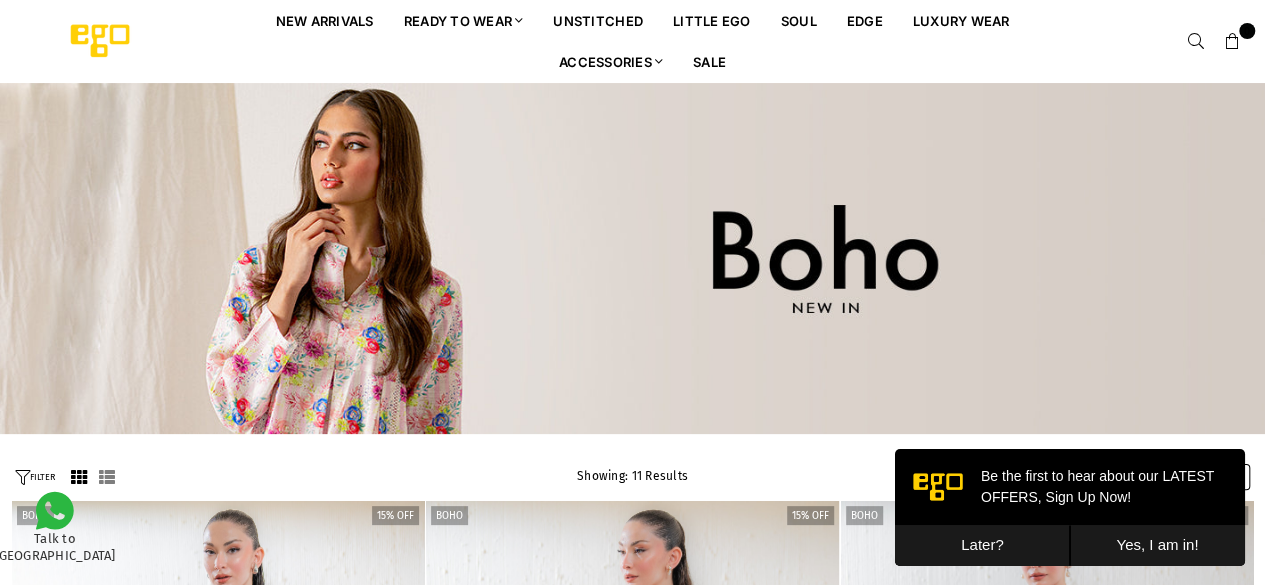 click on "Later?" at bounding box center [982, 545] 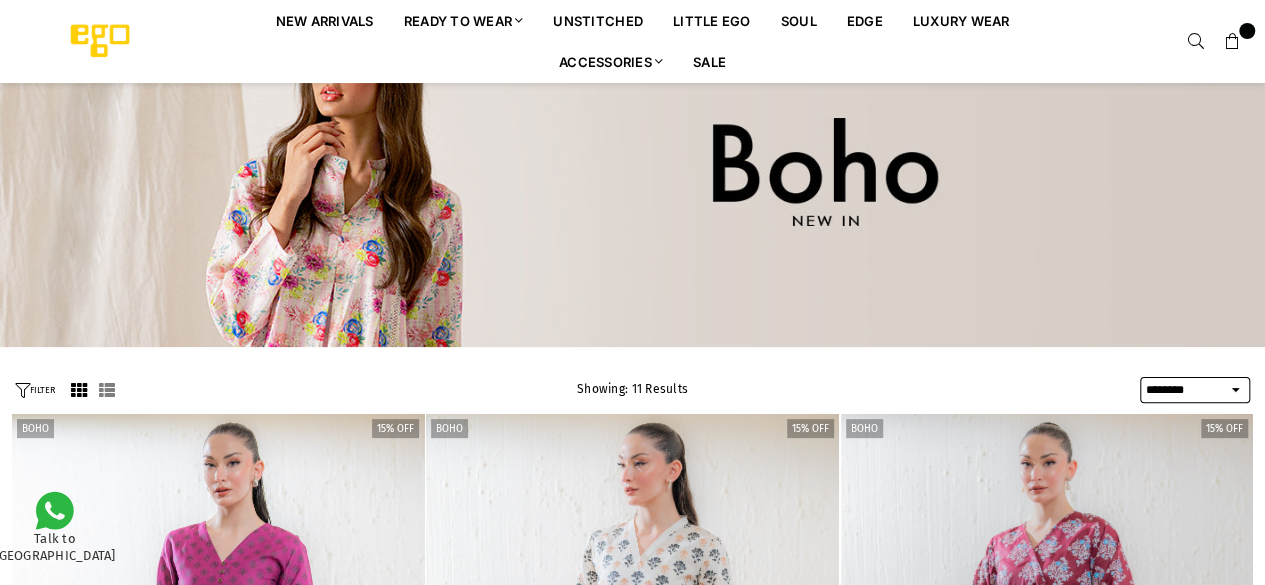 scroll, scrollTop: 0, scrollLeft: 0, axis: both 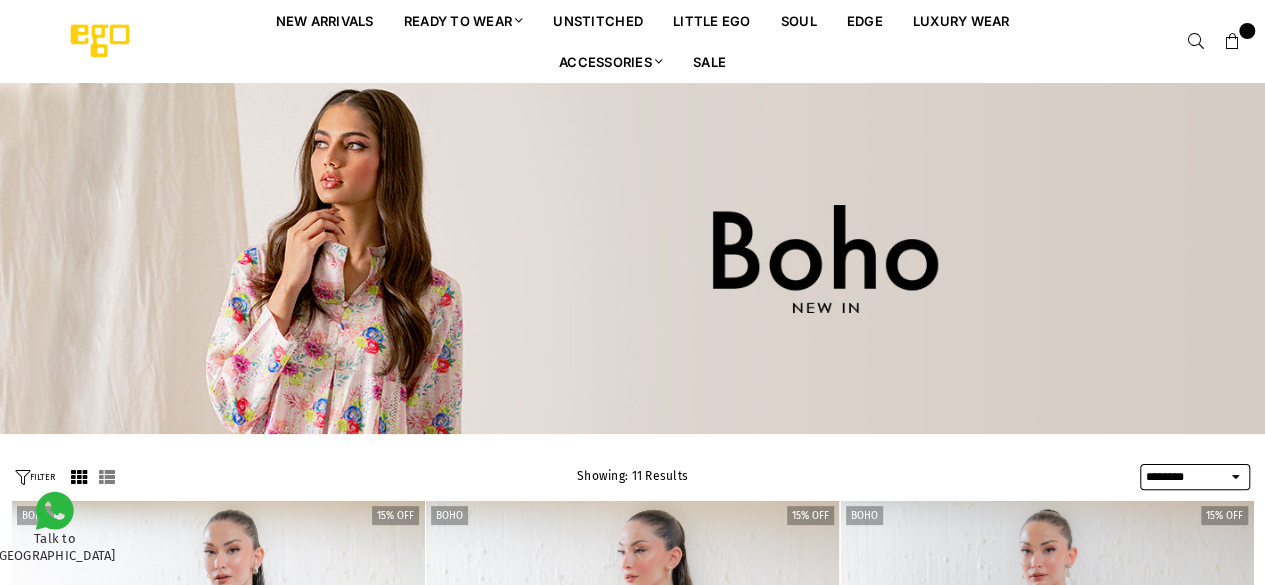 drag, startPoint x: 1058, startPoint y: 137, endPoint x: 1127, endPoint y: 27, distance: 129.84991 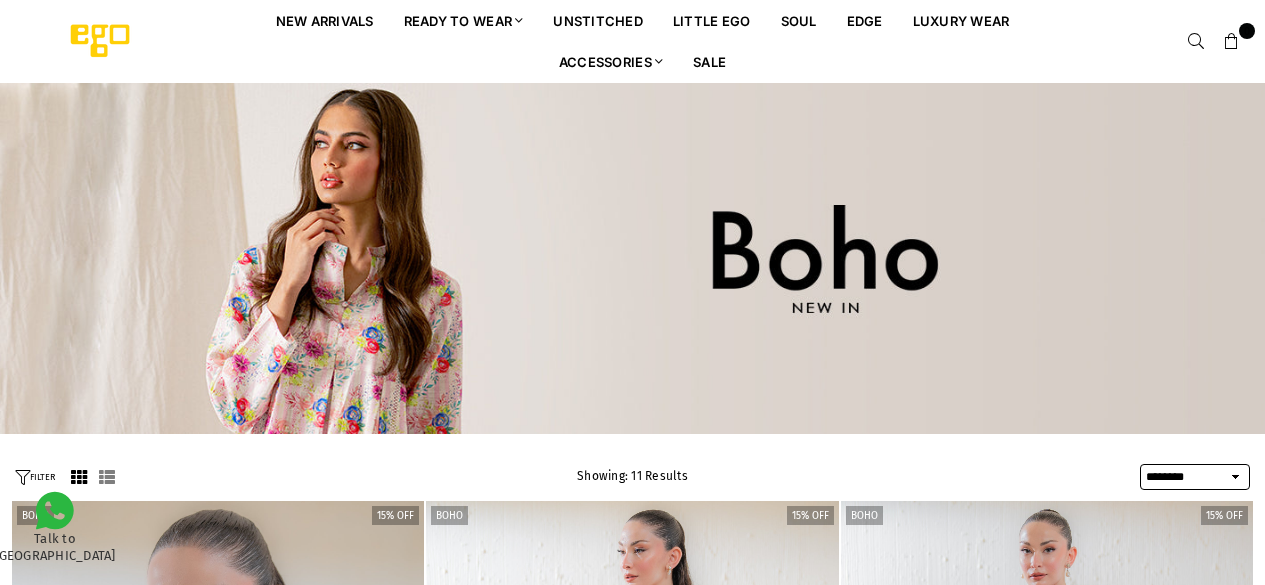 select on "******" 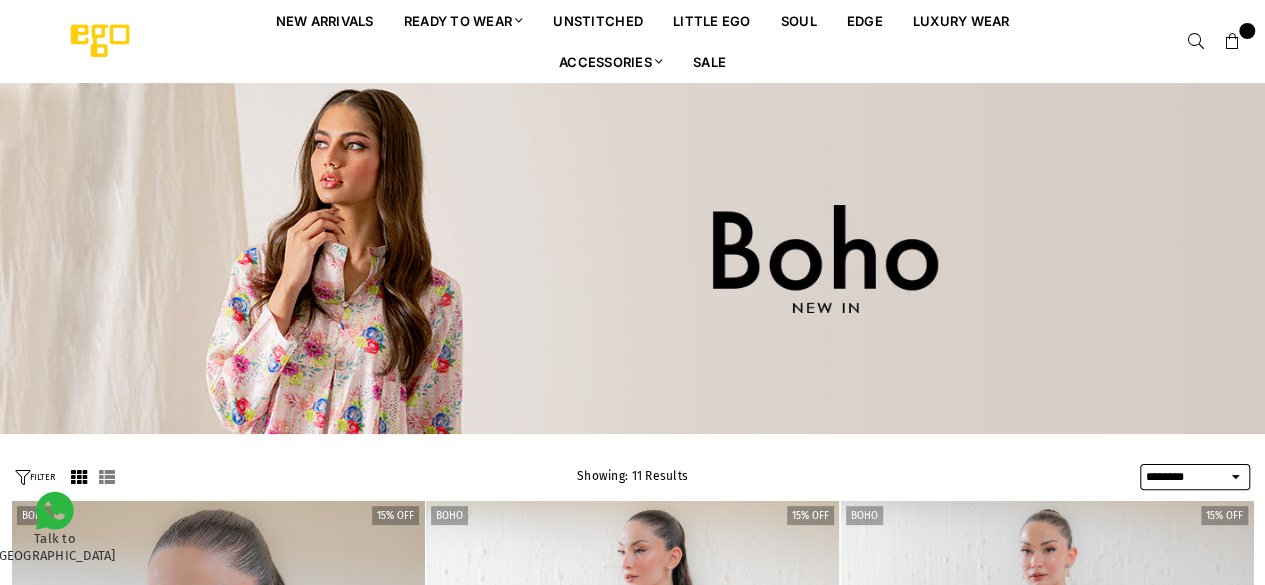 scroll, scrollTop: 0, scrollLeft: 0, axis: both 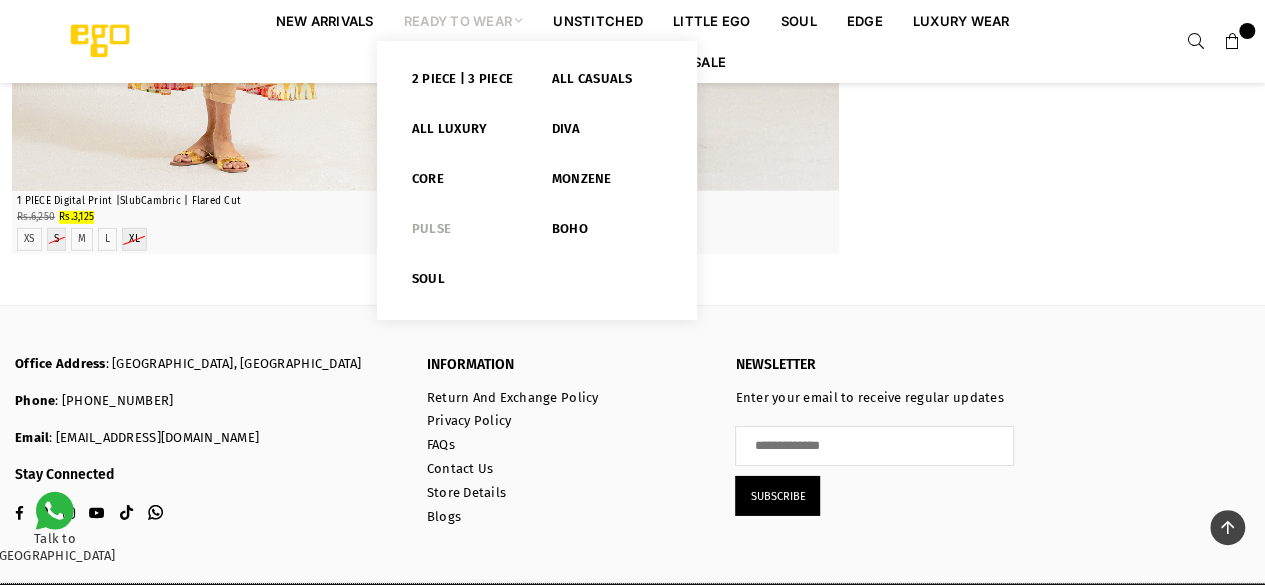 click on "Pulse" at bounding box center [467, 233] 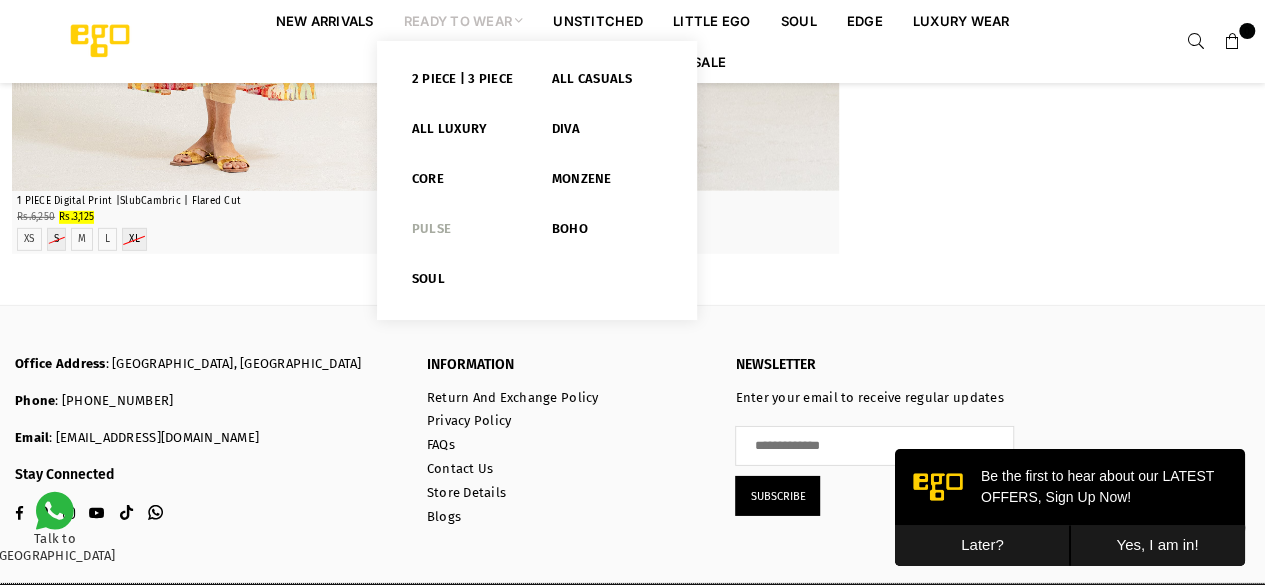 scroll, scrollTop: 0, scrollLeft: 0, axis: both 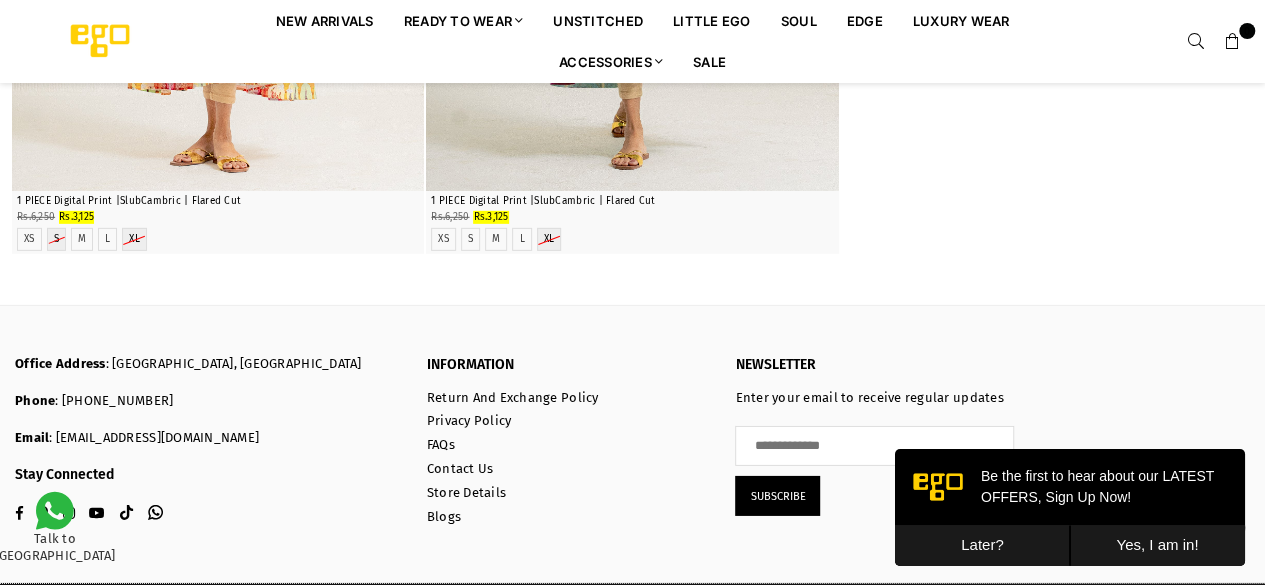 click on "Later?" at bounding box center (982, 545) 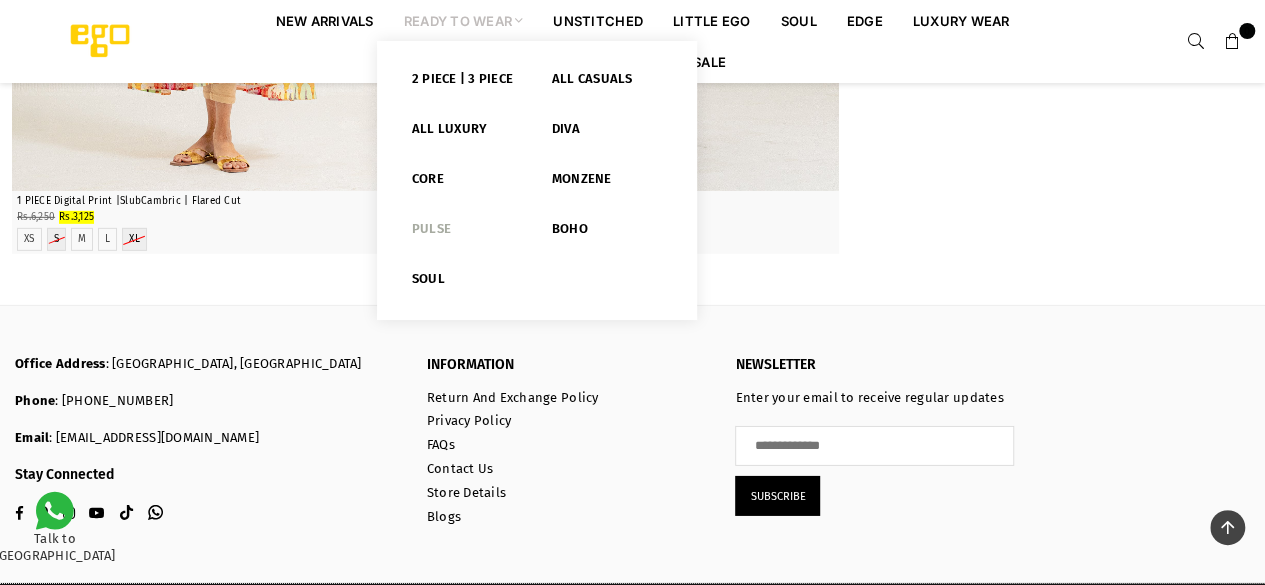 click on "Pulse" at bounding box center [467, 233] 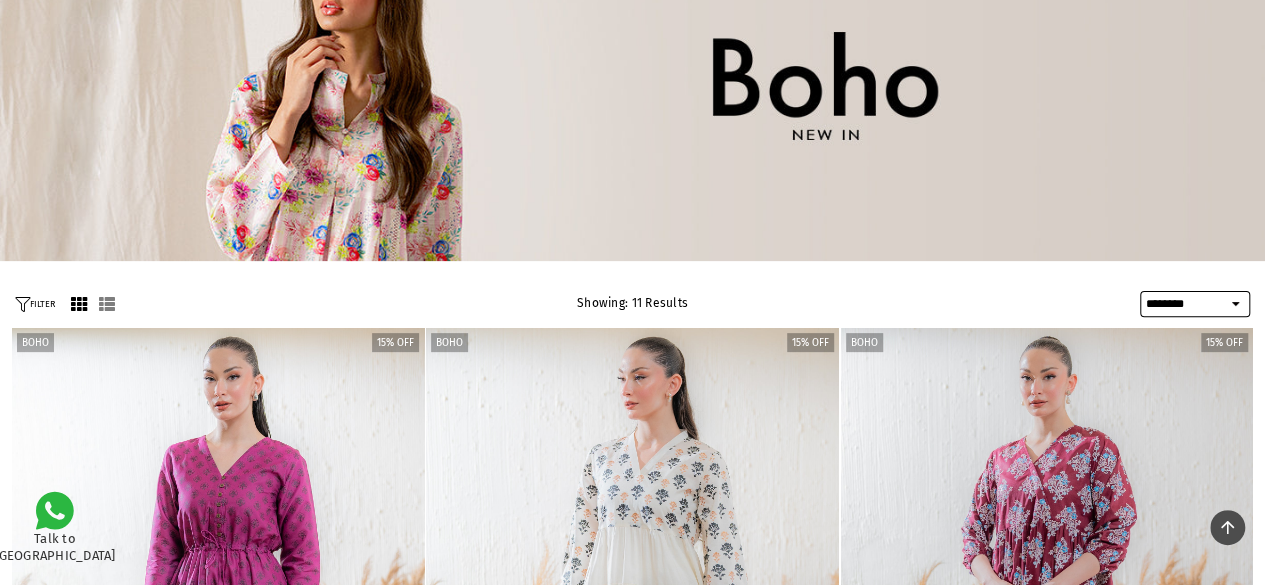 scroll, scrollTop: 0, scrollLeft: 0, axis: both 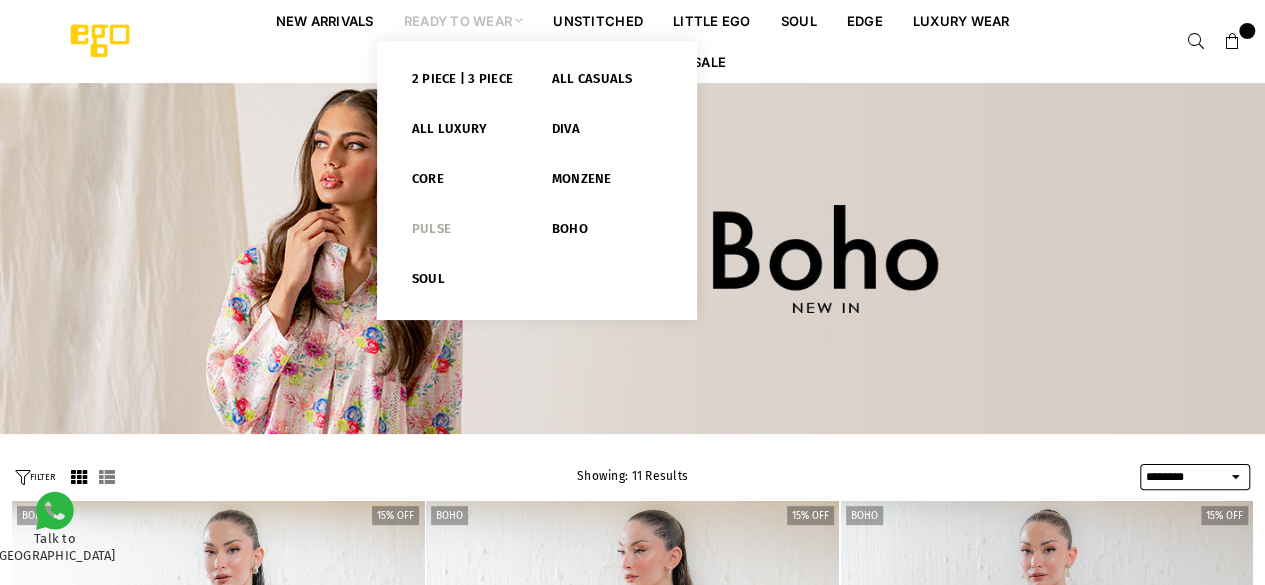 click on "Pulse" at bounding box center (467, 233) 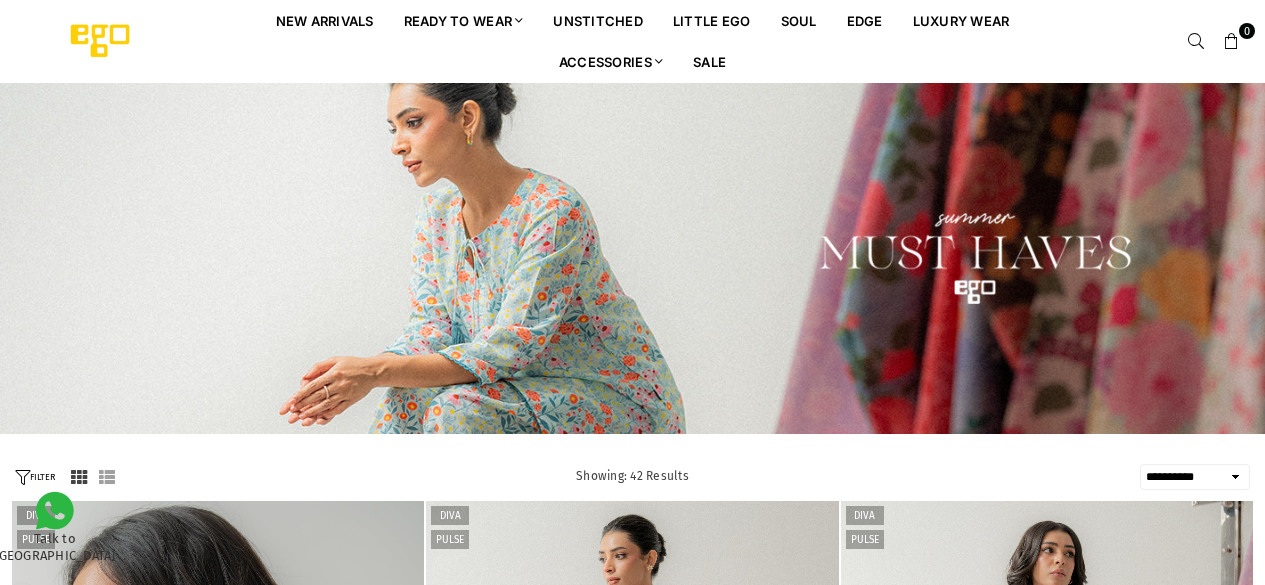 select on "**********" 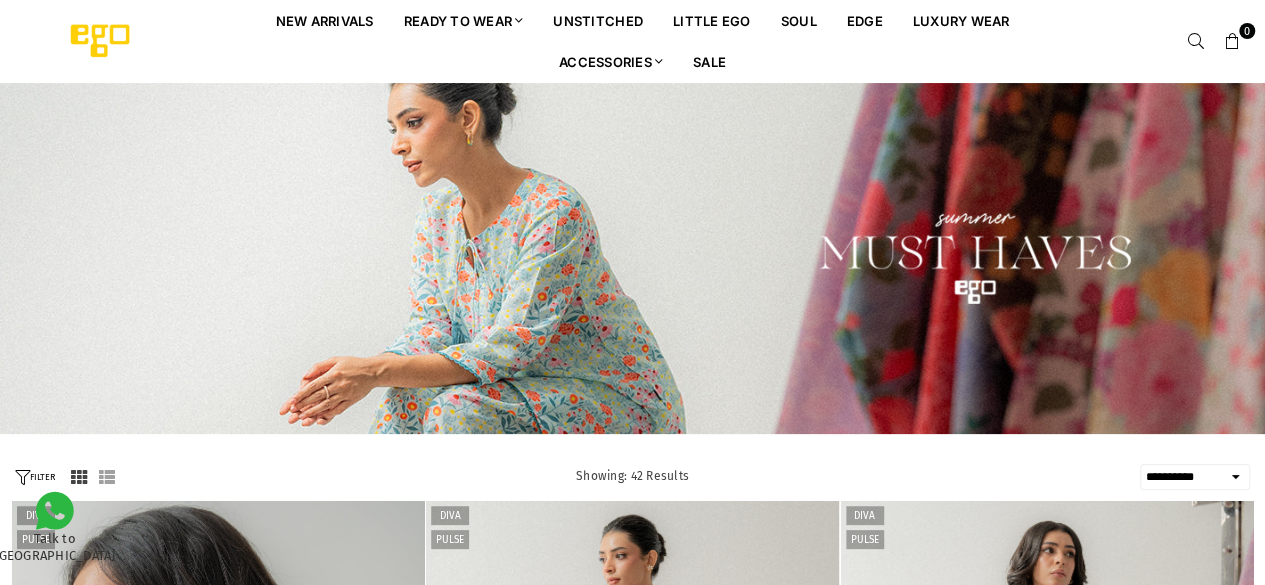 scroll, scrollTop: 0, scrollLeft: 0, axis: both 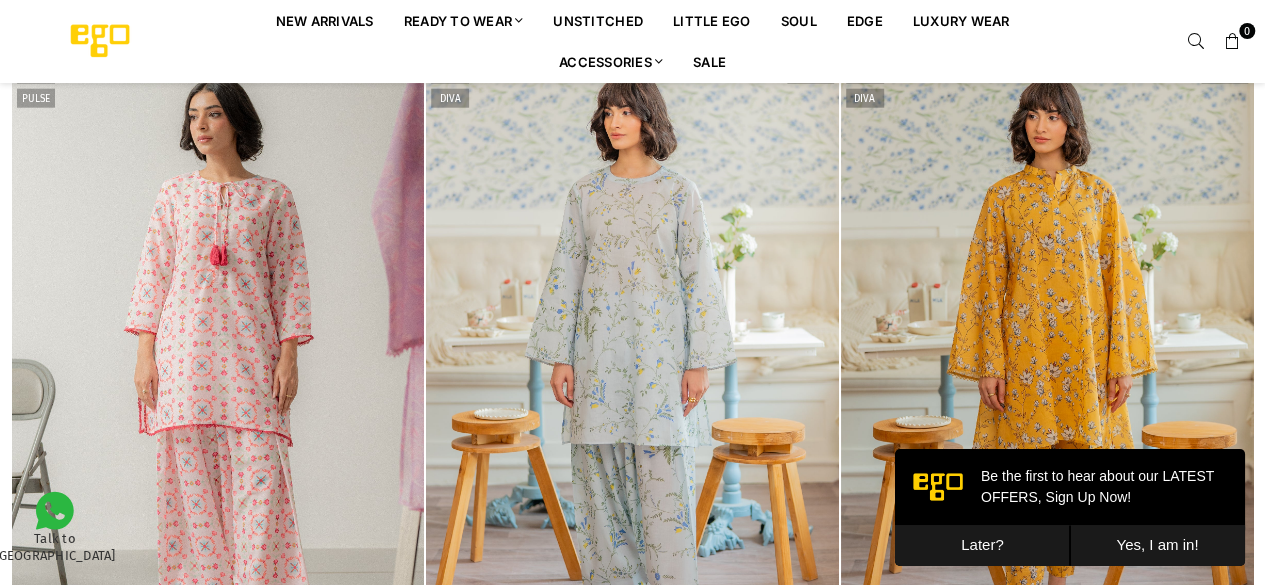 click on "Be the first to hear about our LATEST OFFERS, Sign Up Now!" at bounding box center (1070, 487) 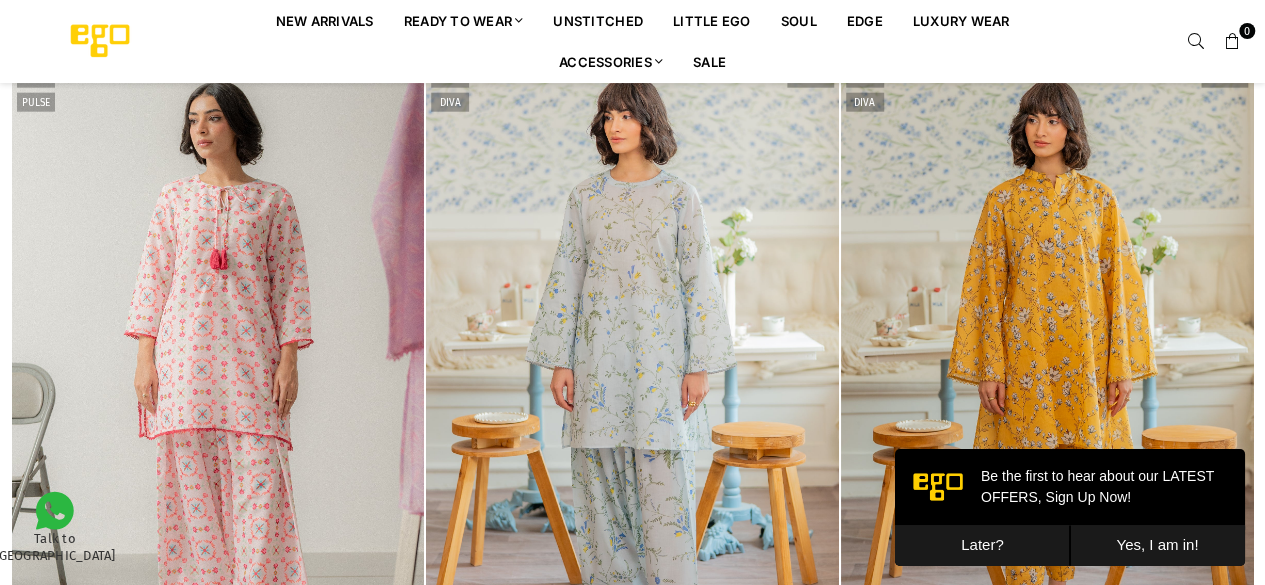 click on "Be the first to hear about our LATEST OFFERS, Sign Up Now!" at bounding box center [1070, 487] 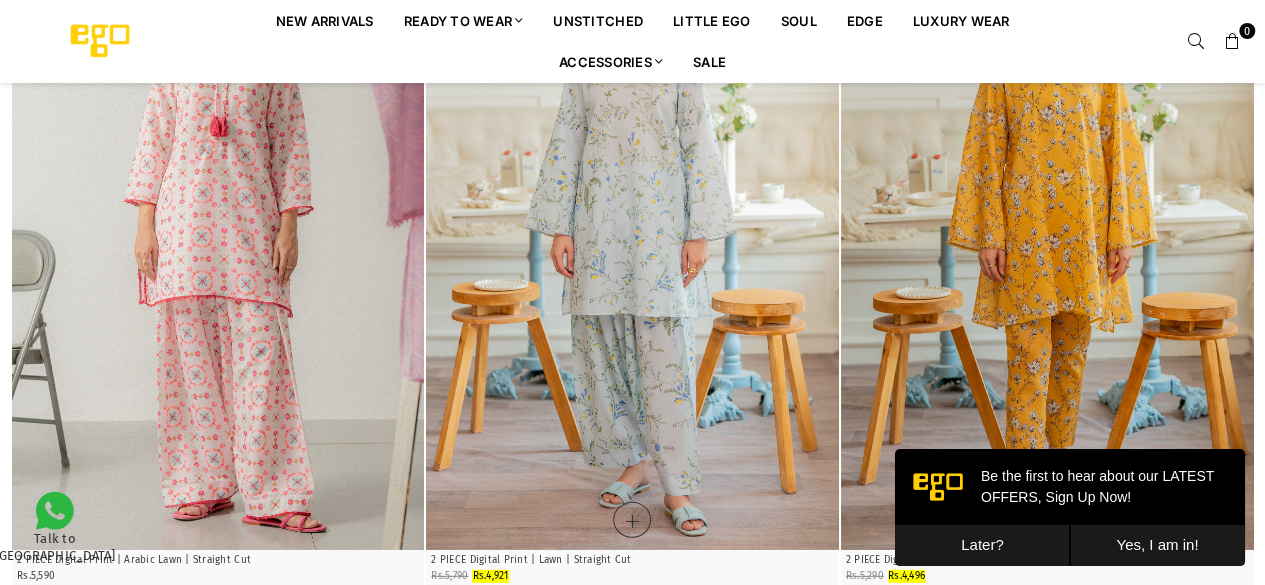 scroll, scrollTop: 2790, scrollLeft: 0, axis: vertical 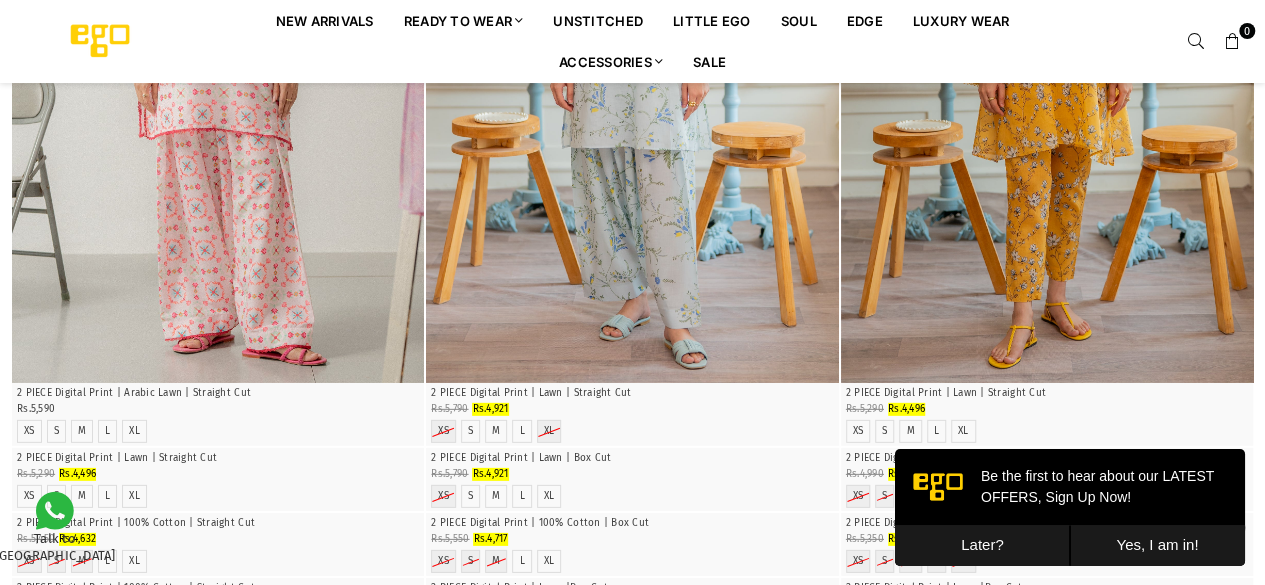 click on "Later?" at bounding box center [982, 545] 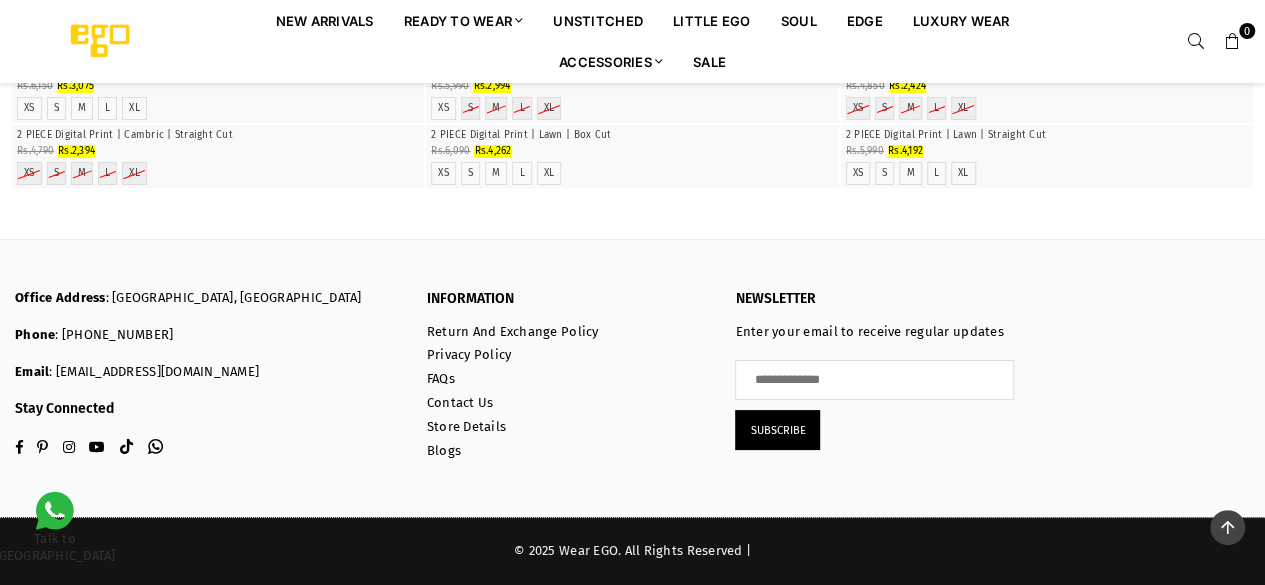 scroll, scrollTop: 9878, scrollLeft: 0, axis: vertical 